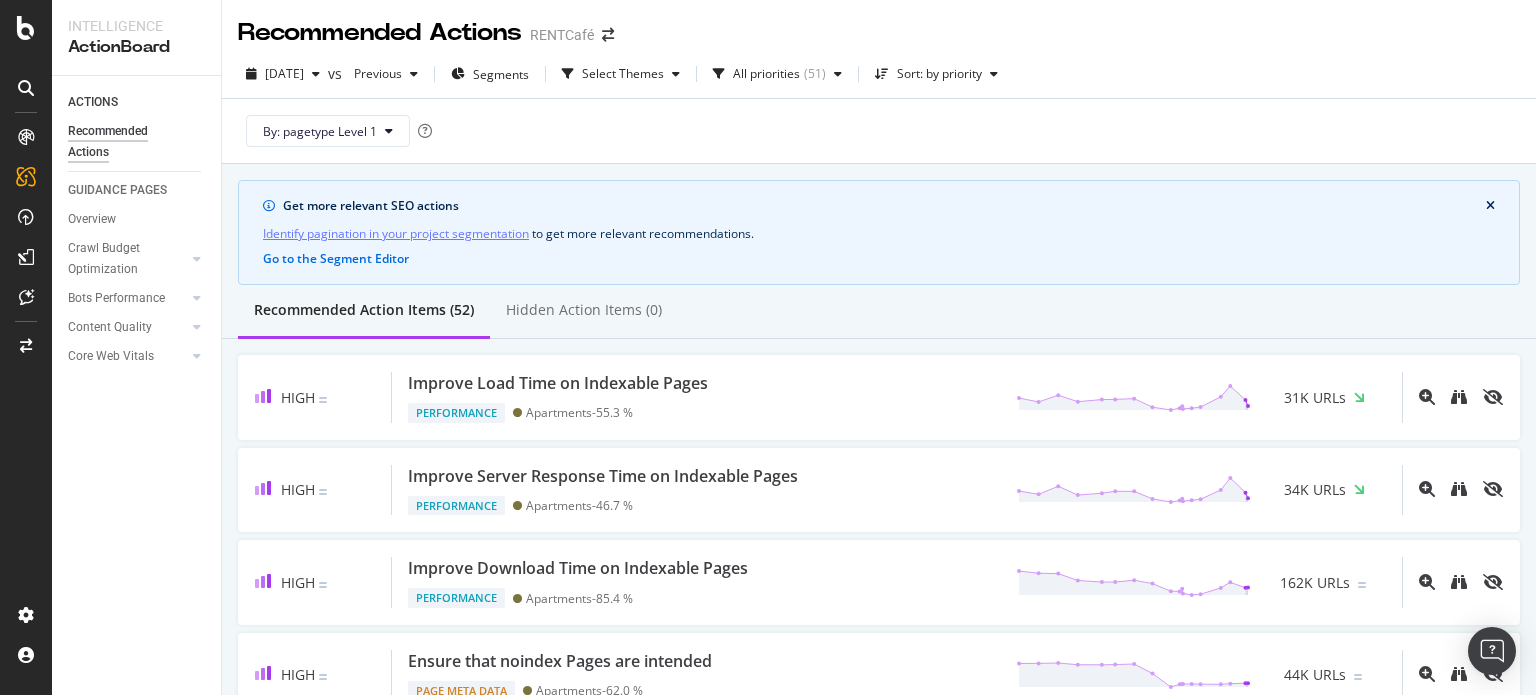 scroll, scrollTop: 0, scrollLeft: 0, axis: both 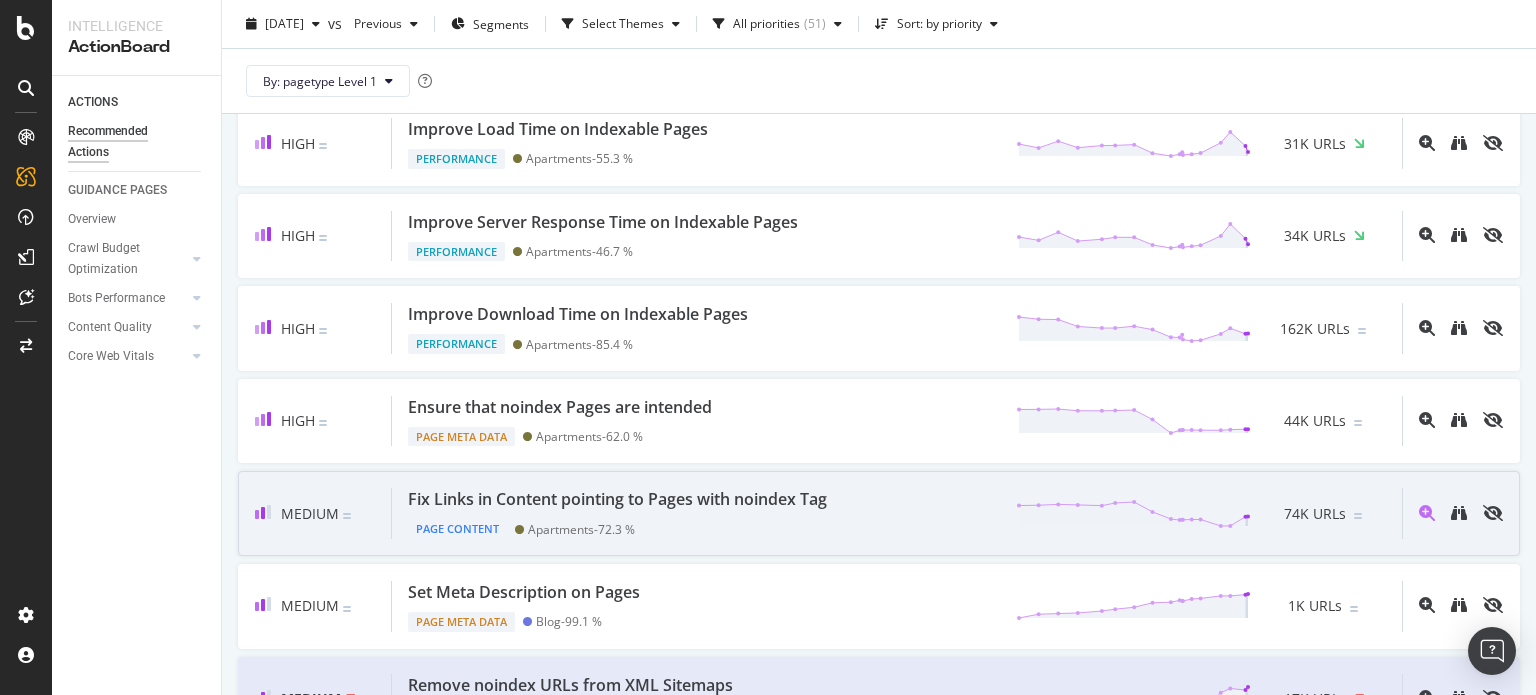 click on "Fix Links in Content pointing to Pages with noindex Tag Page Content Apartments  -  72.3 % 74K URLs" at bounding box center (897, 513) 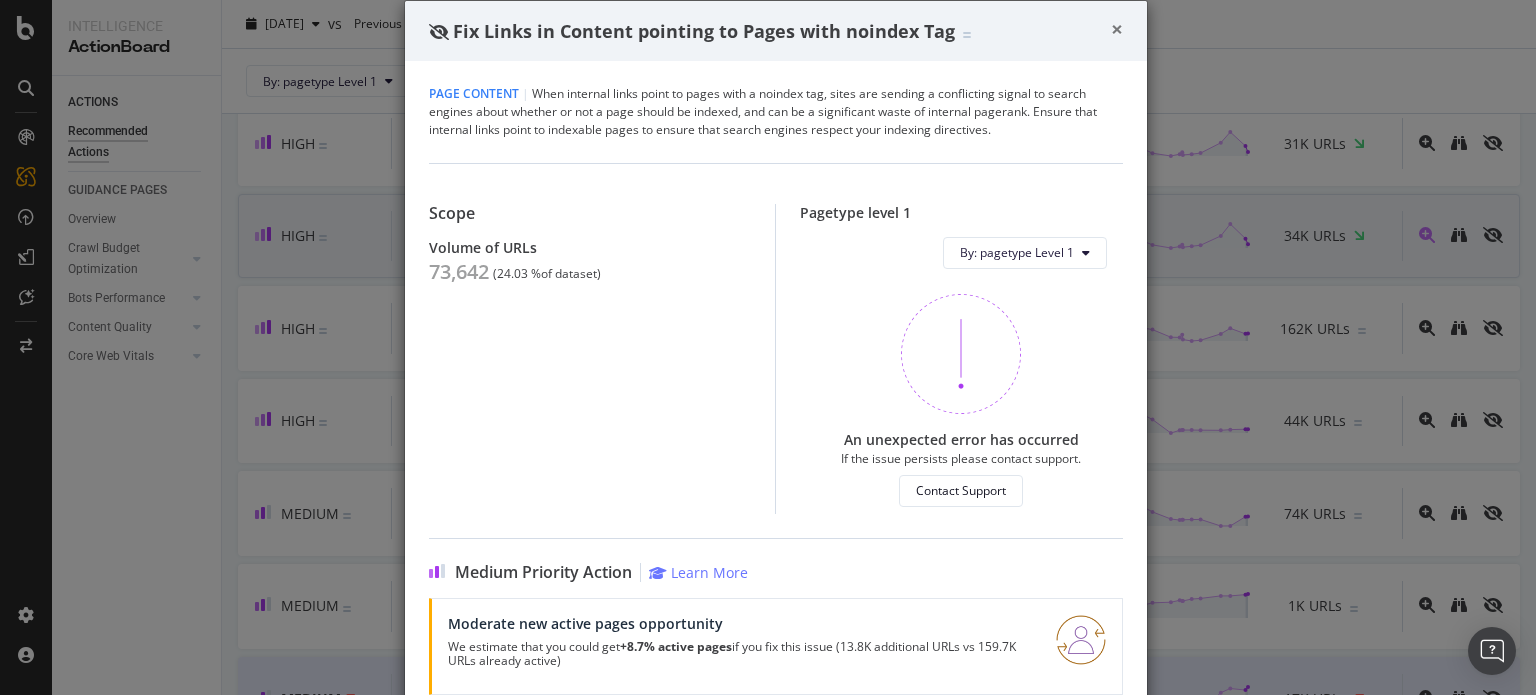 click on "×" at bounding box center (1117, 29) 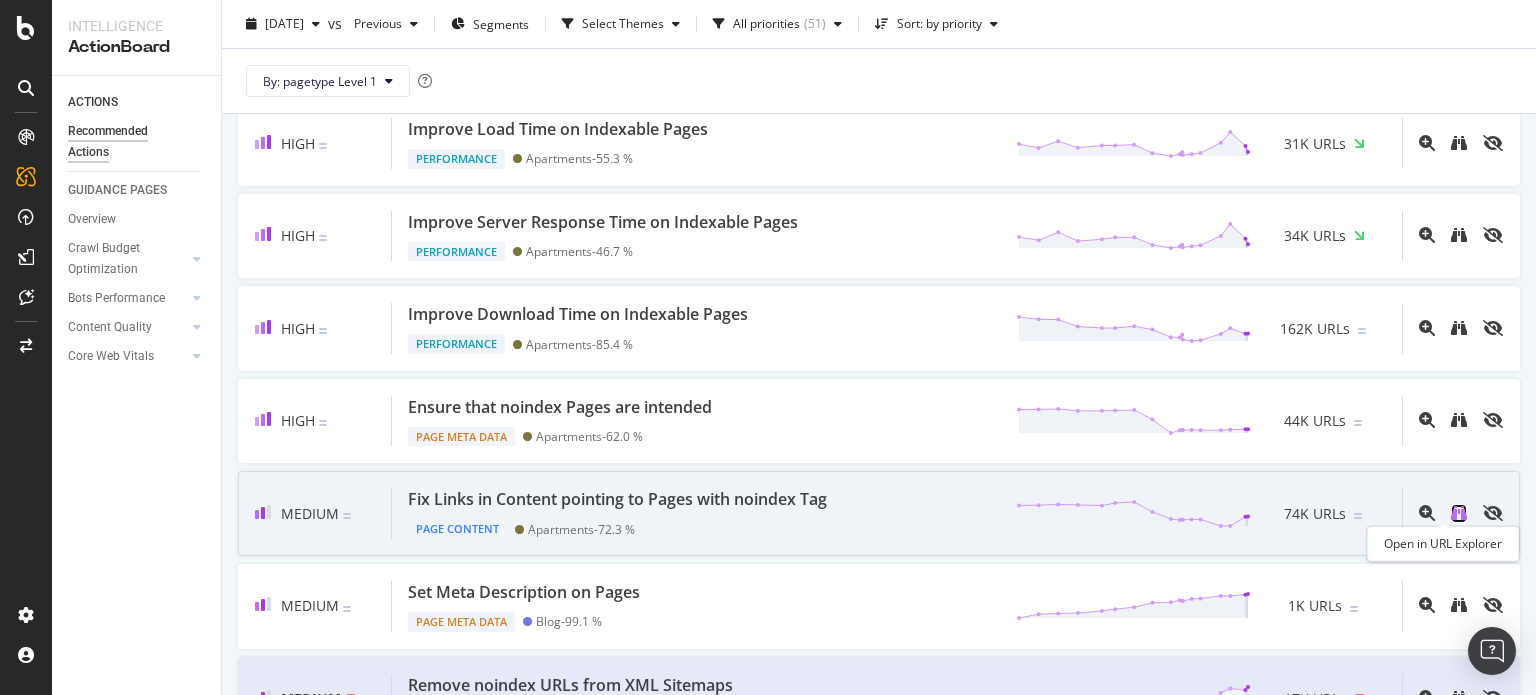 click at bounding box center [1459, 513] 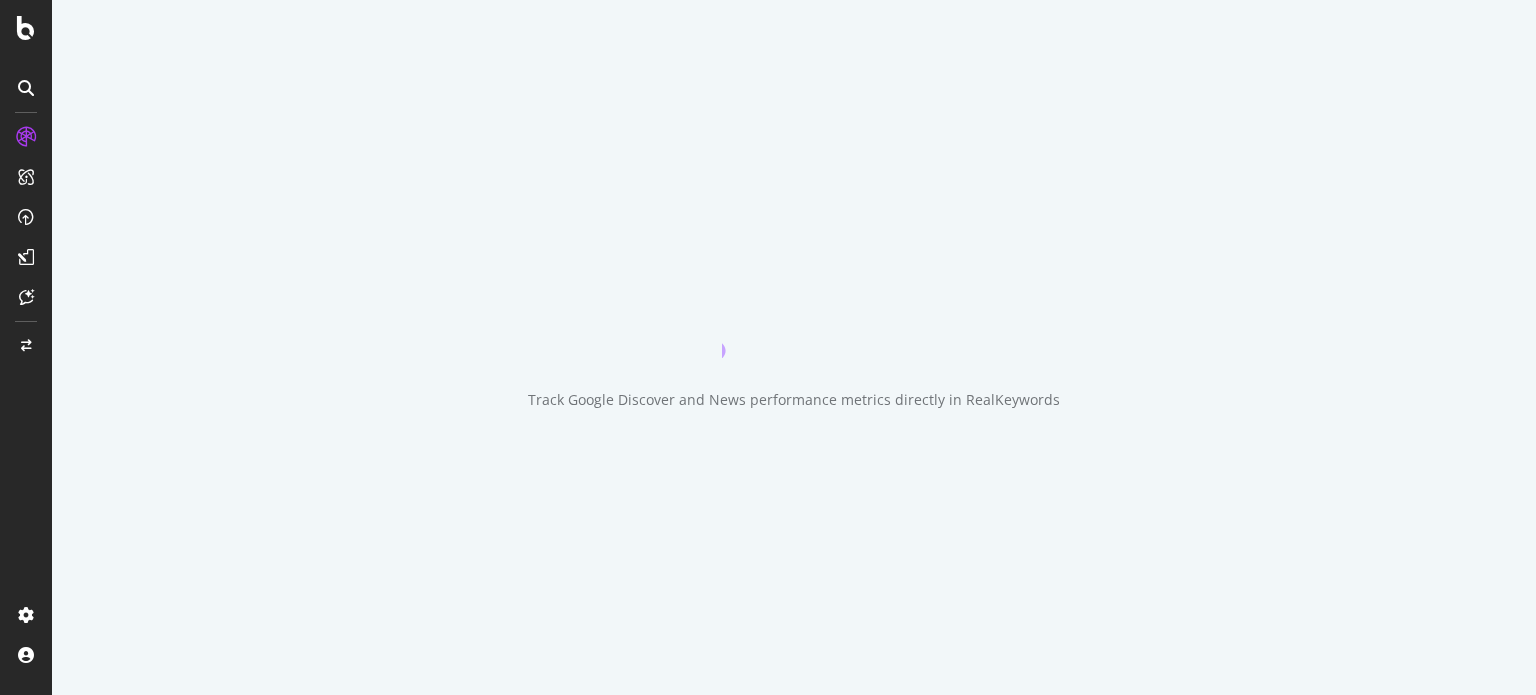 scroll, scrollTop: 0, scrollLeft: 0, axis: both 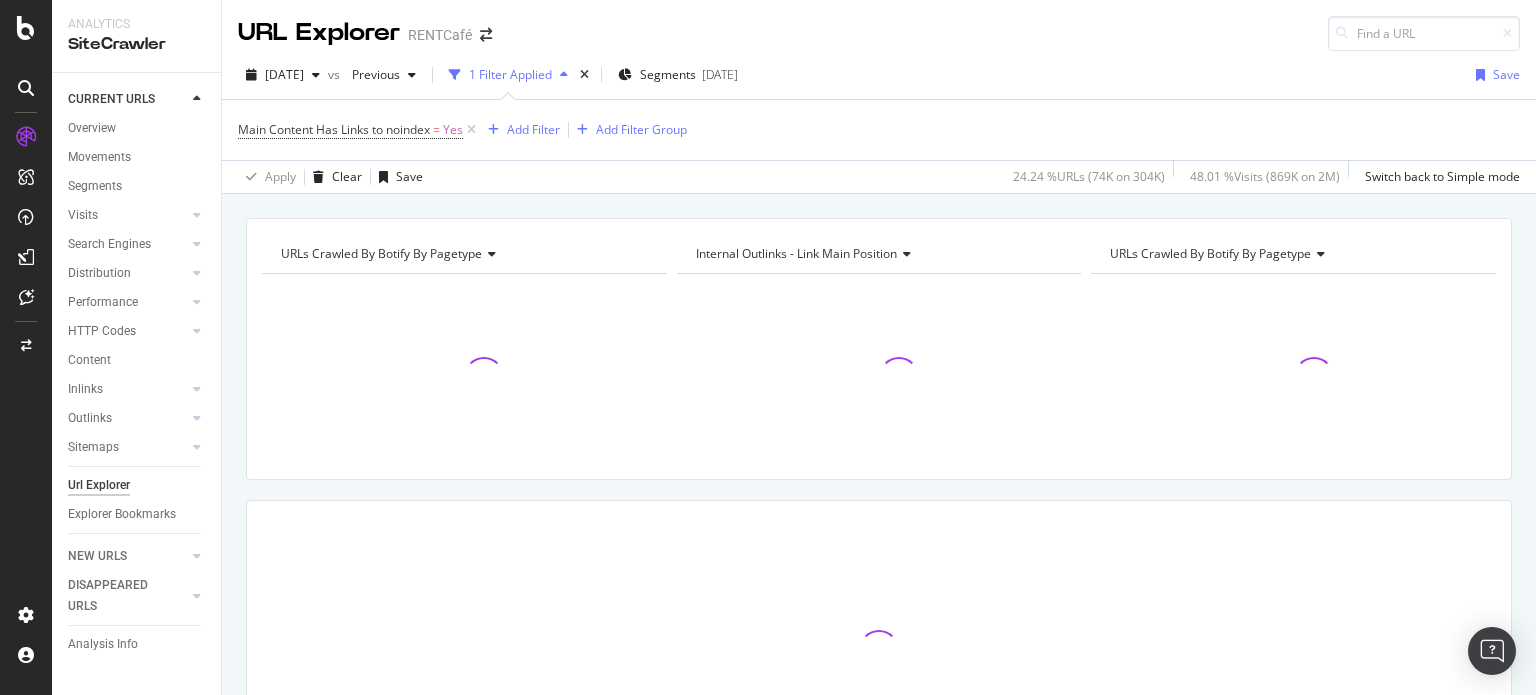 drag, startPoint x: 0, startPoint y: 0, endPoint x: 502, endPoint y: 11, distance: 502.1205 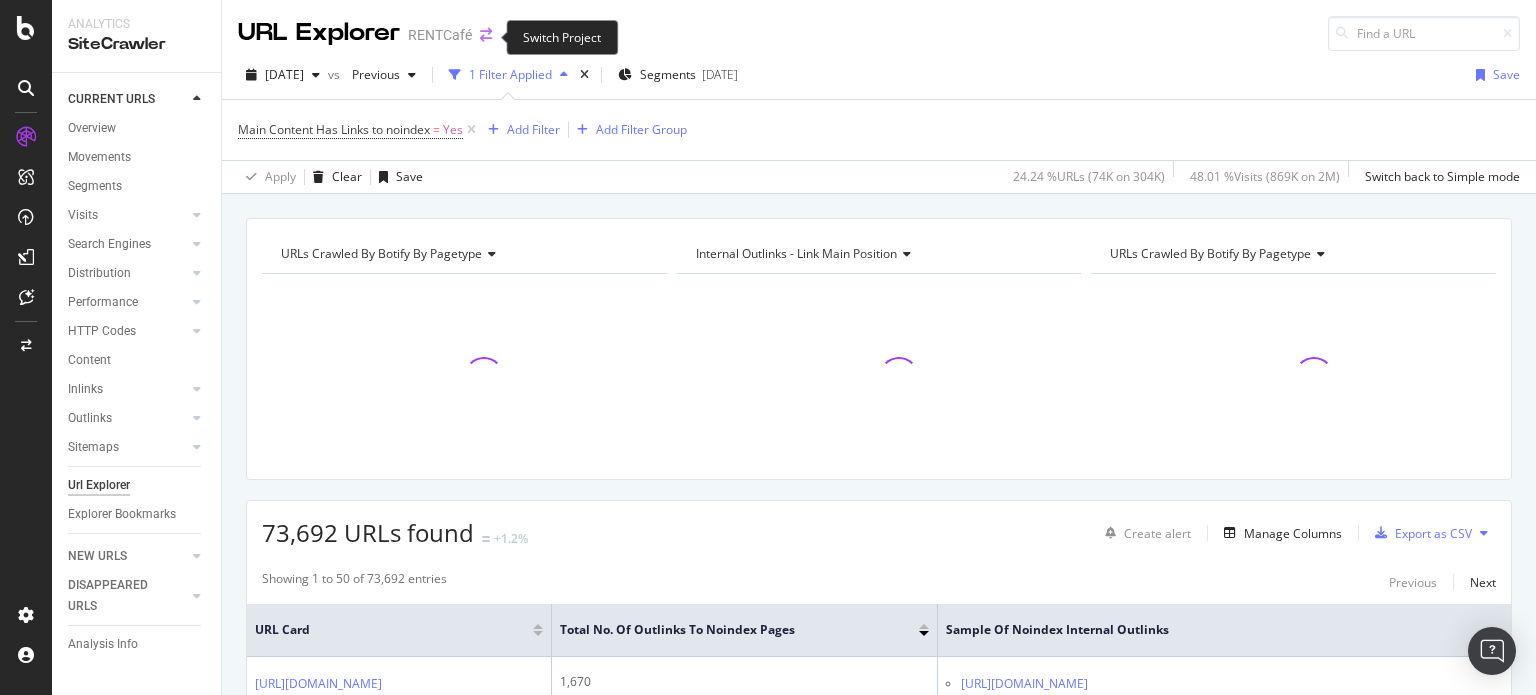 click at bounding box center [486, 35] 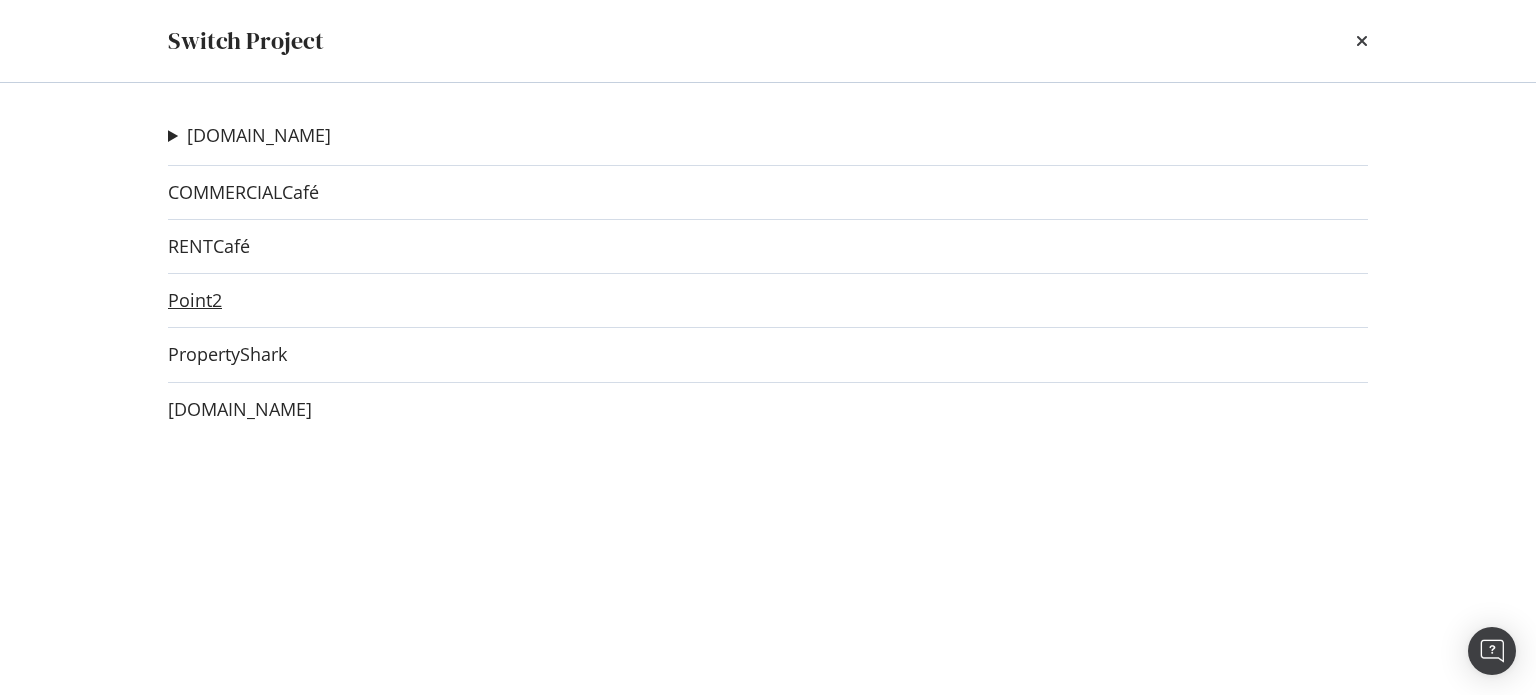 click on "Point2" at bounding box center (195, 300) 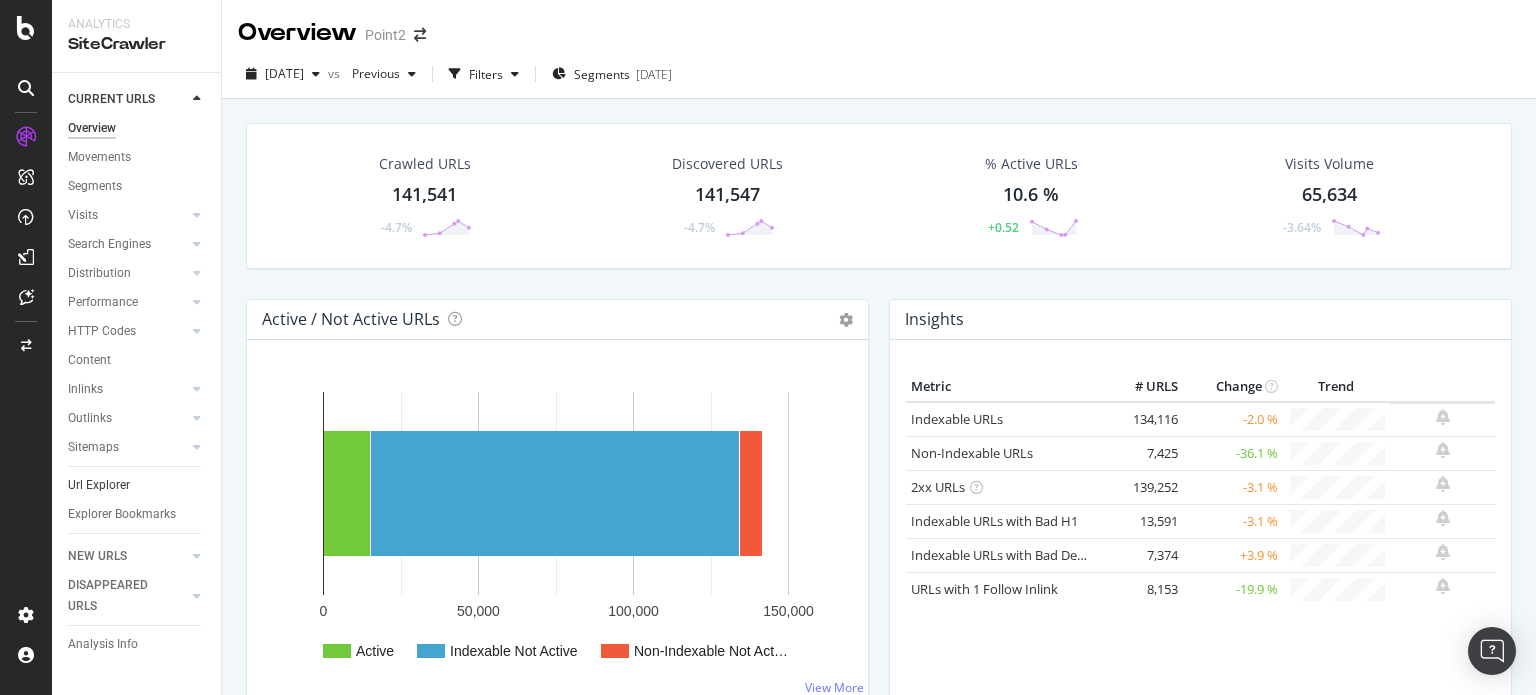 click on "Url Explorer" at bounding box center [137, 485] 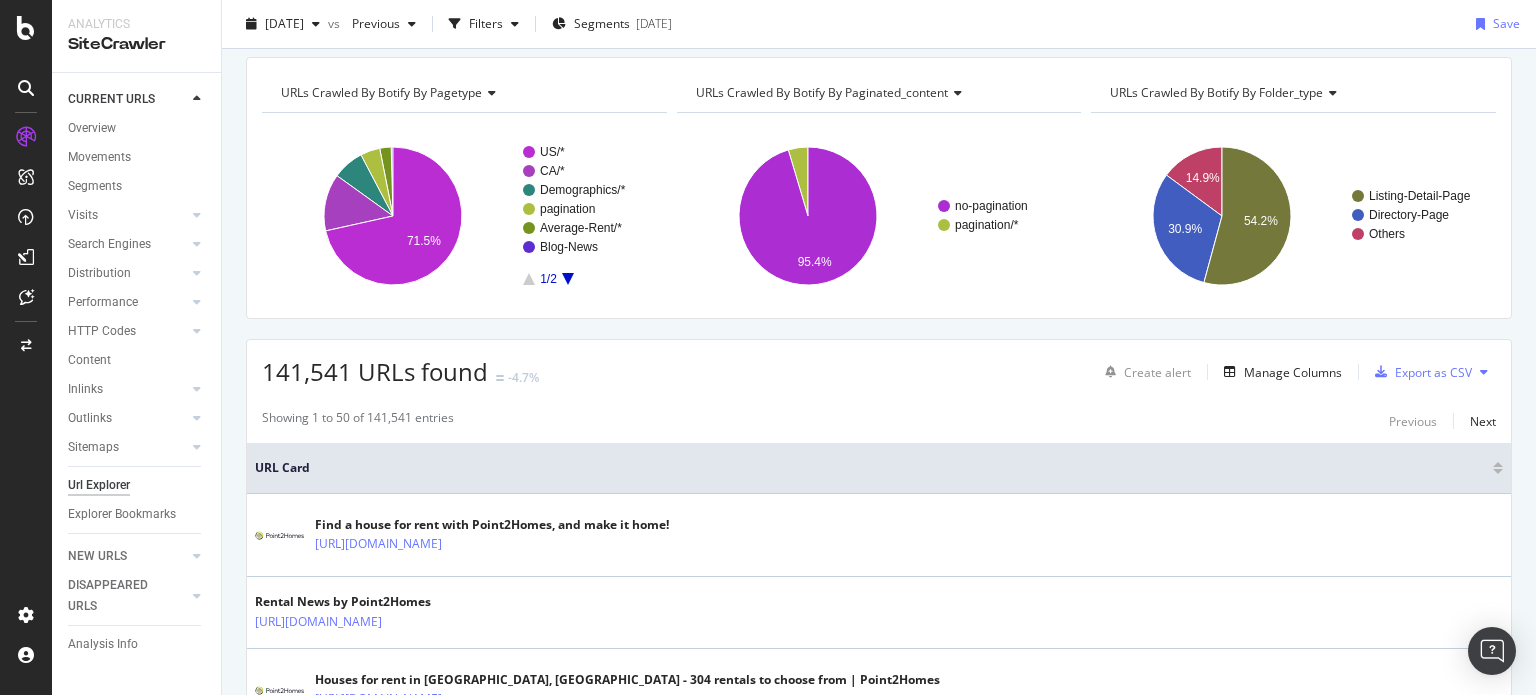 scroll, scrollTop: 38, scrollLeft: 0, axis: vertical 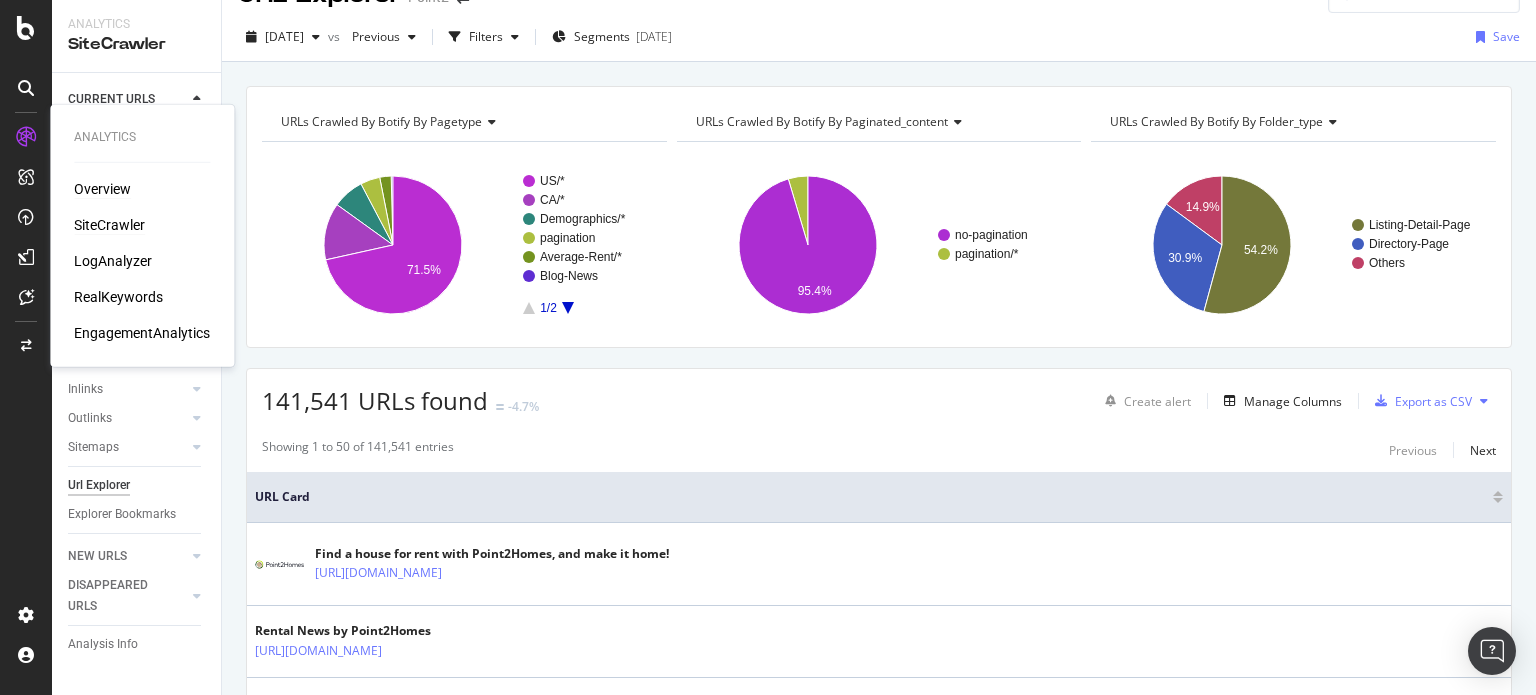 click on "Overview" at bounding box center (102, 189) 